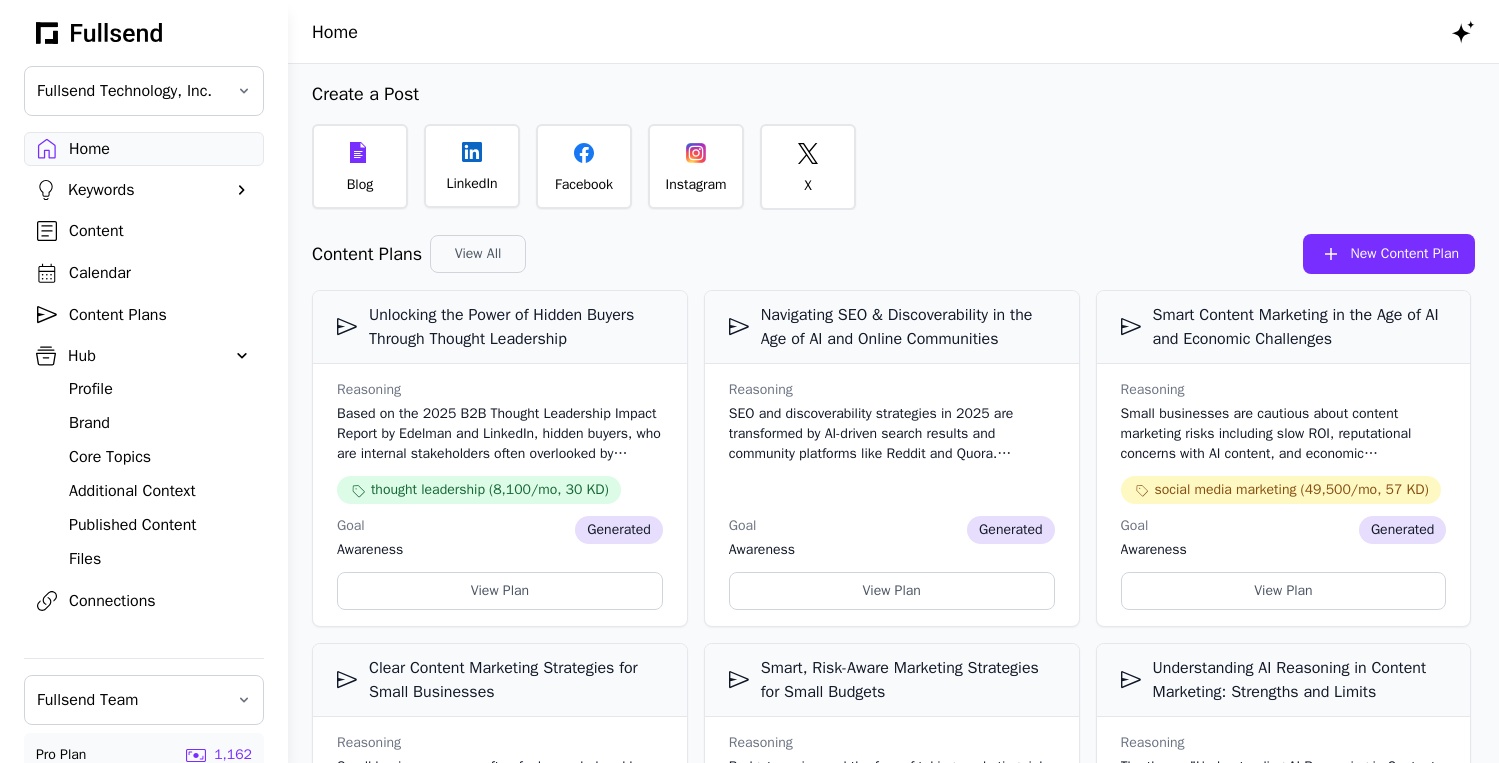 scroll, scrollTop: 0, scrollLeft: 0, axis: both 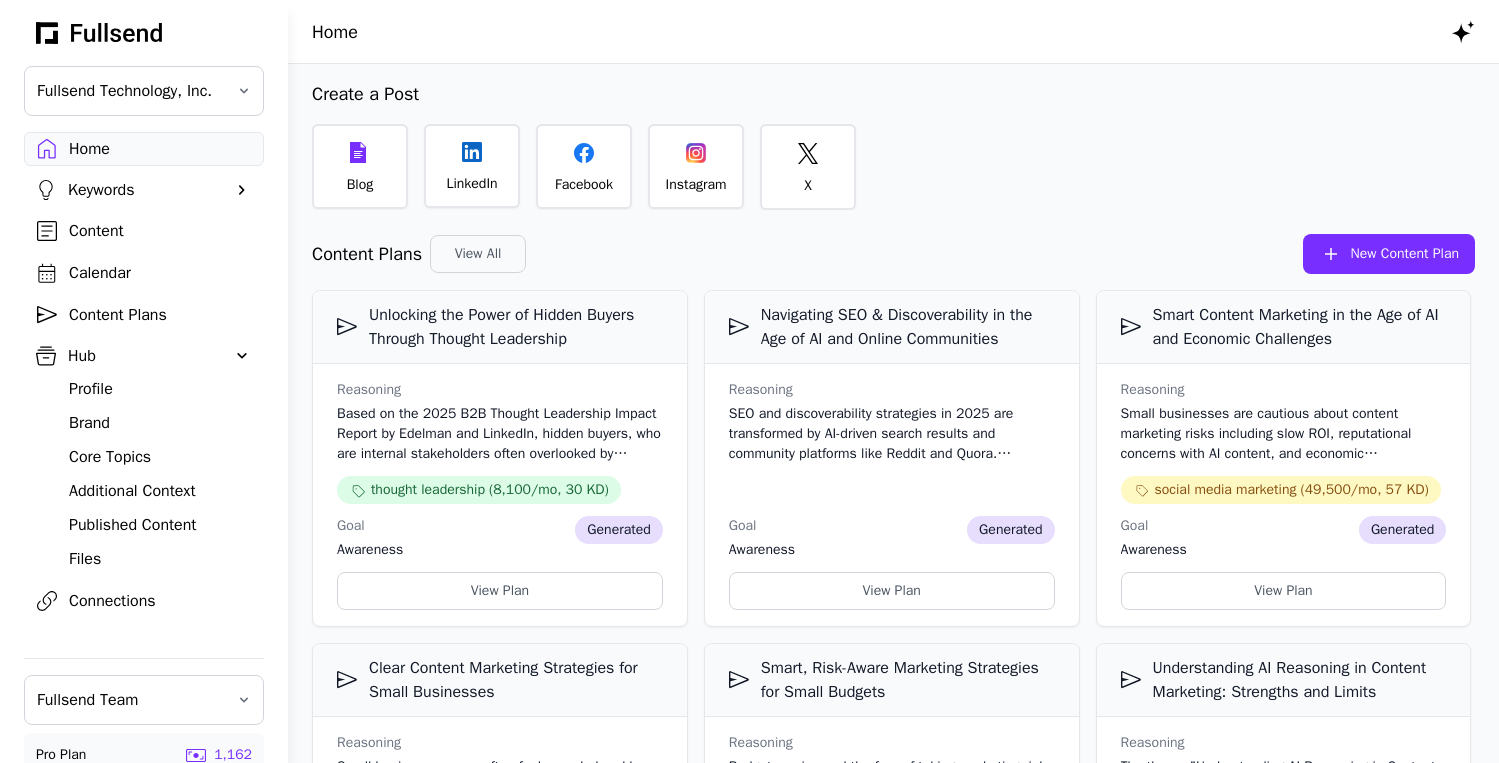 click 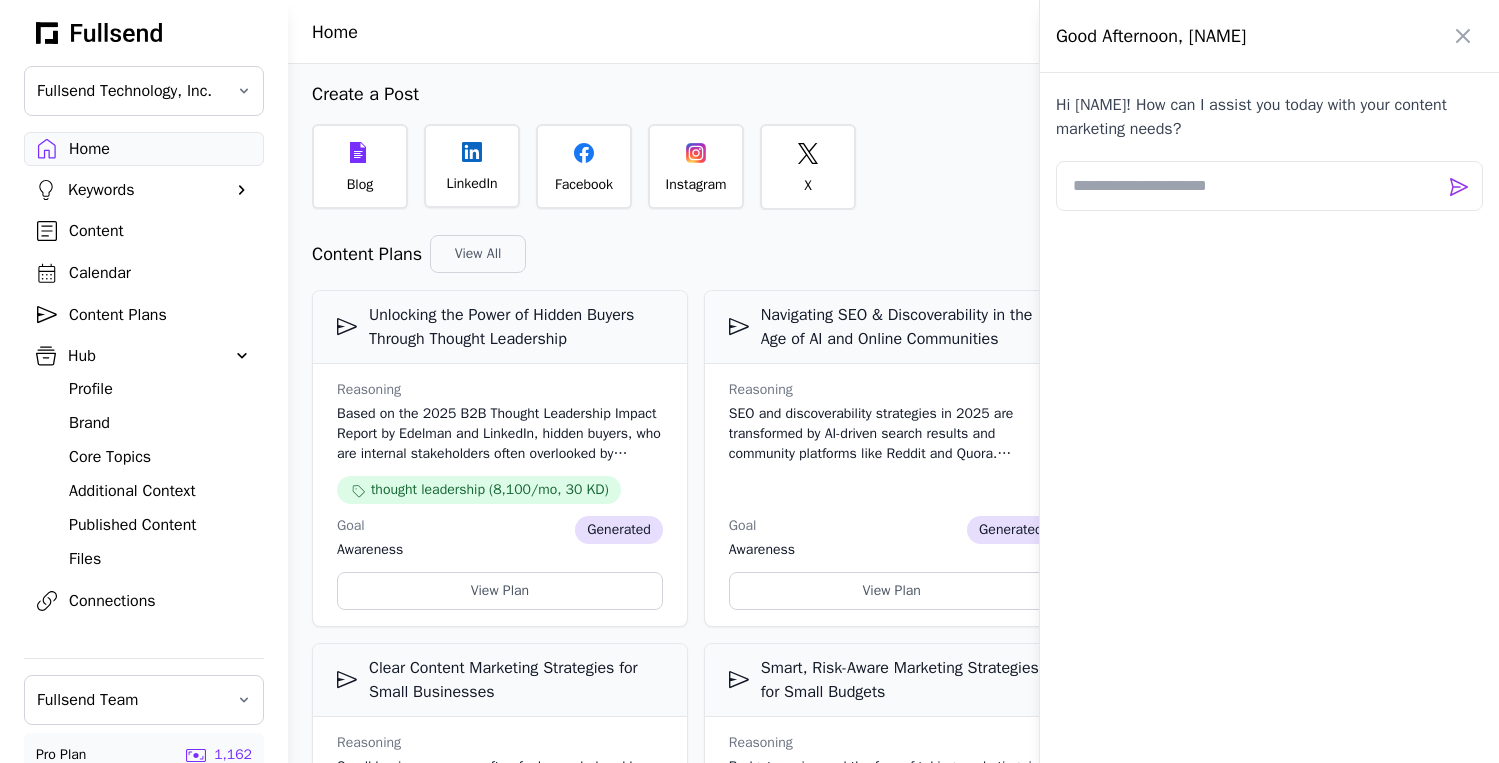 click at bounding box center [749, 381] 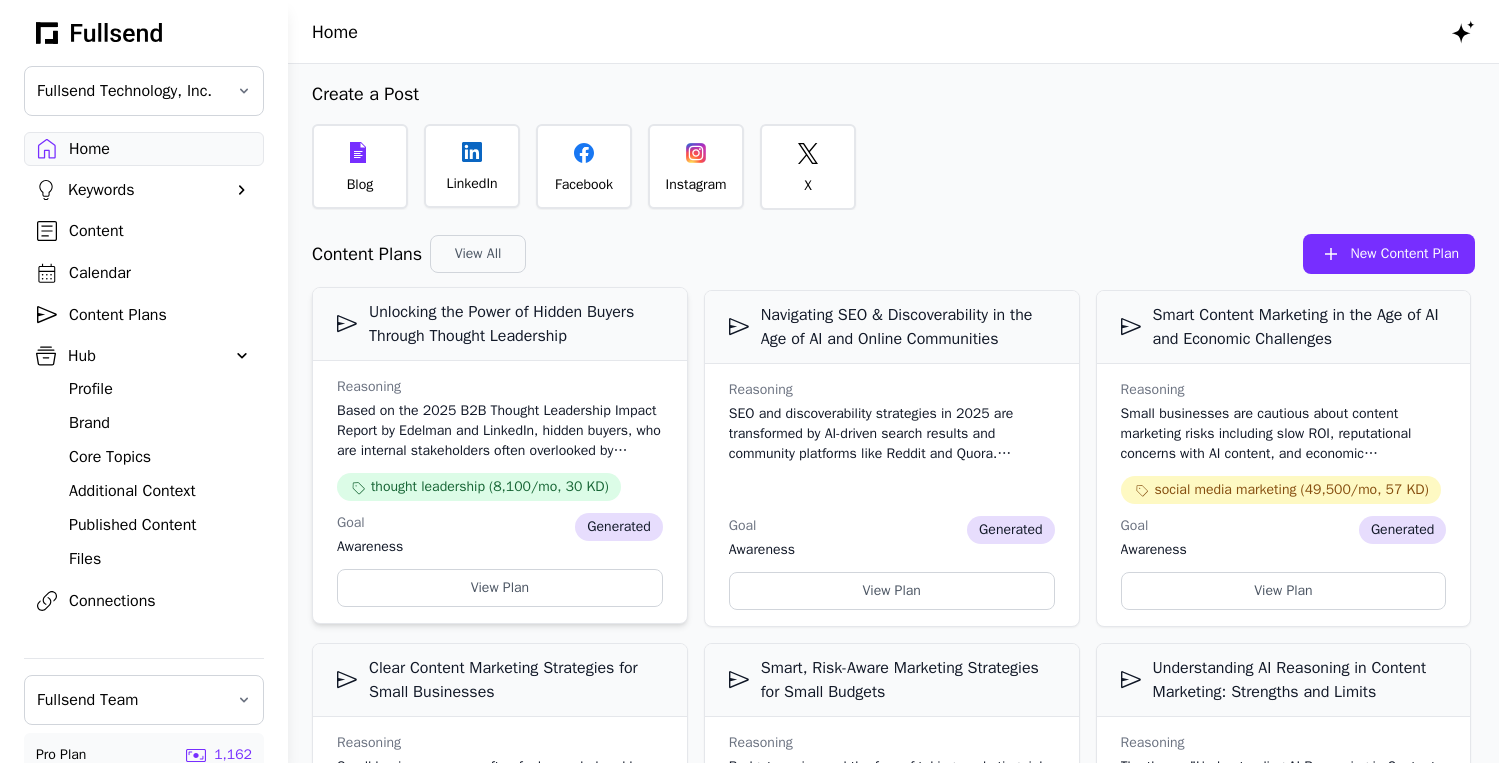 click on "Reasoning" at bounding box center [500, 387] 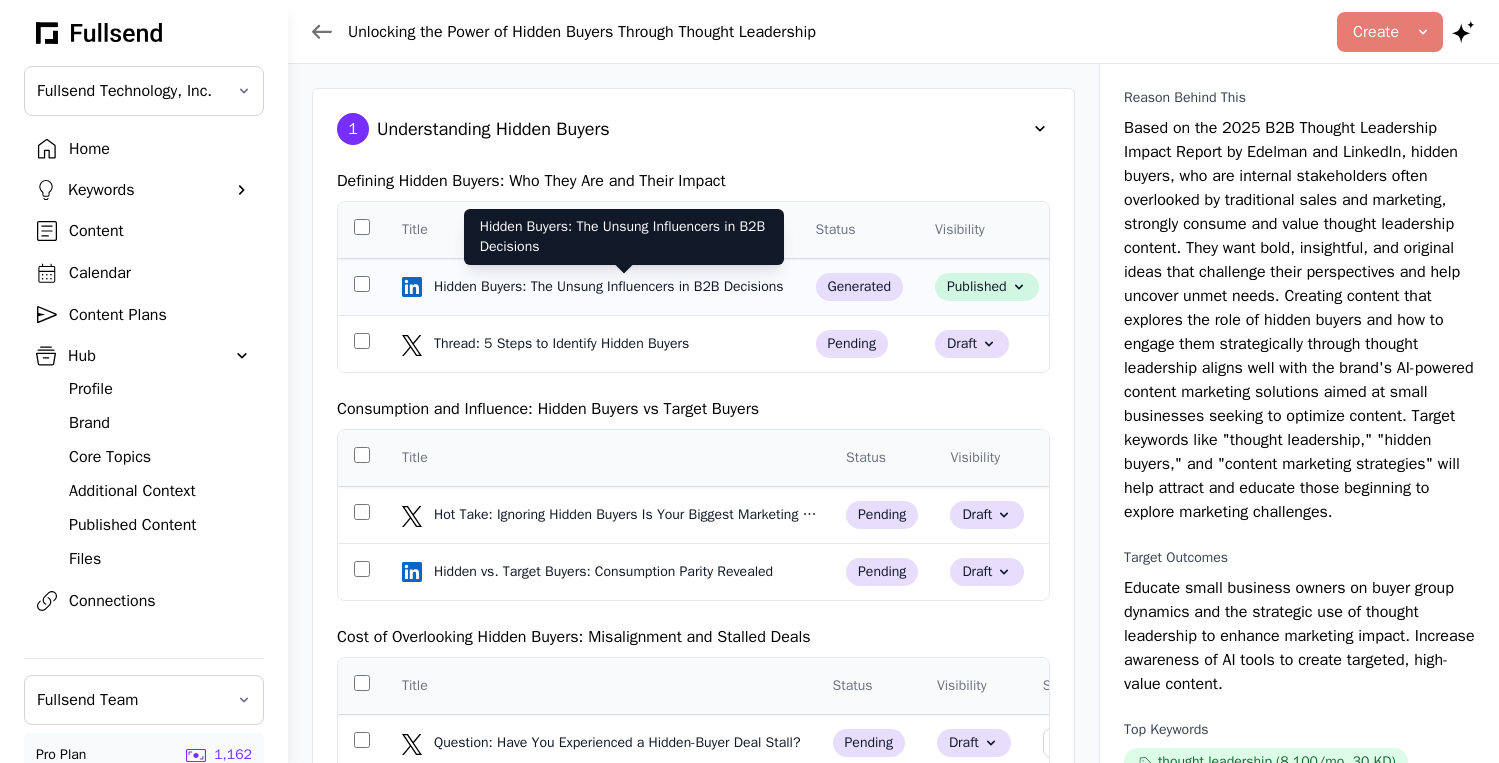 click on "Hidden Buyers: The Unsung Influencers in B2B Decisions" at bounding box center (611, 287) 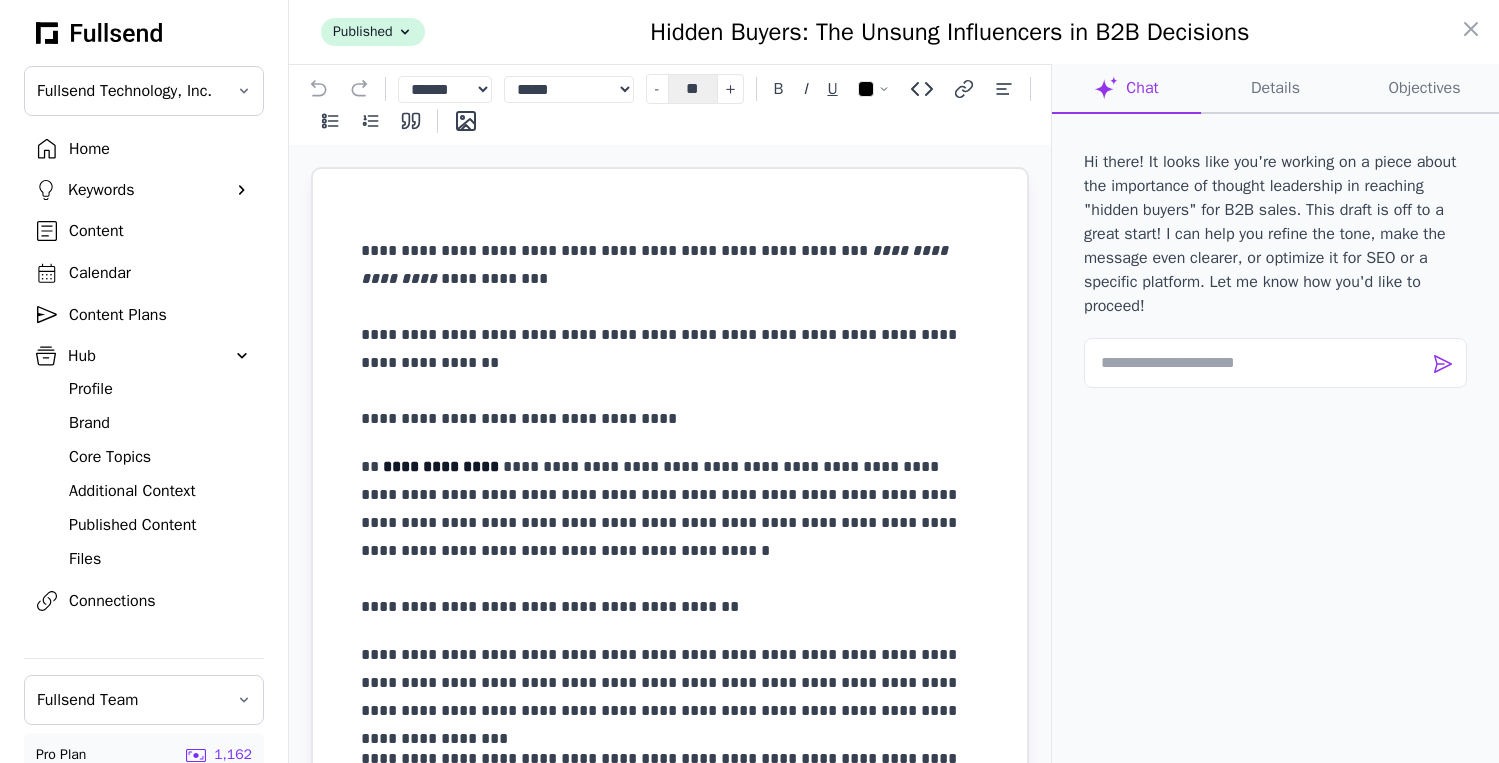 scroll, scrollTop: 0, scrollLeft: 0, axis: both 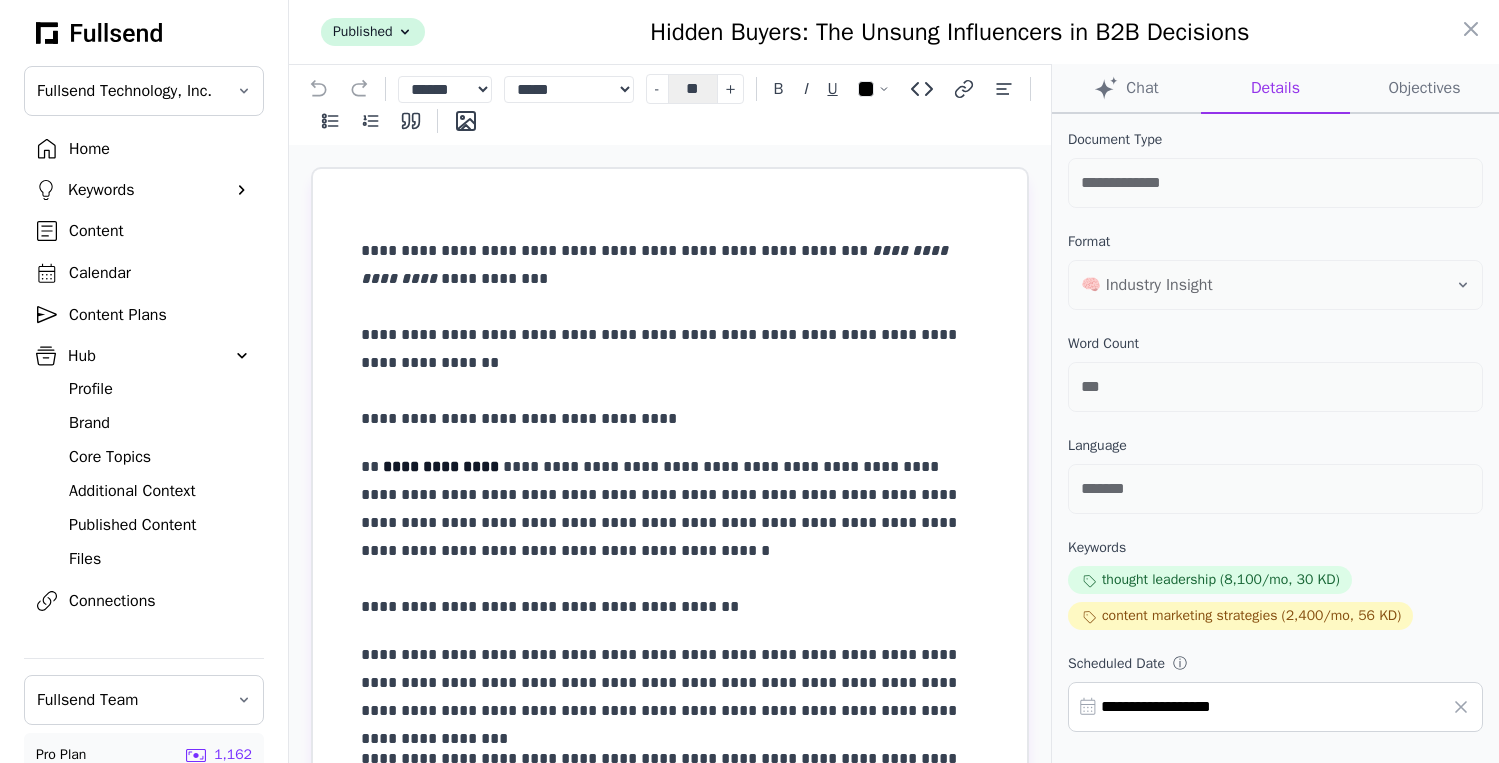 click on "Chat" 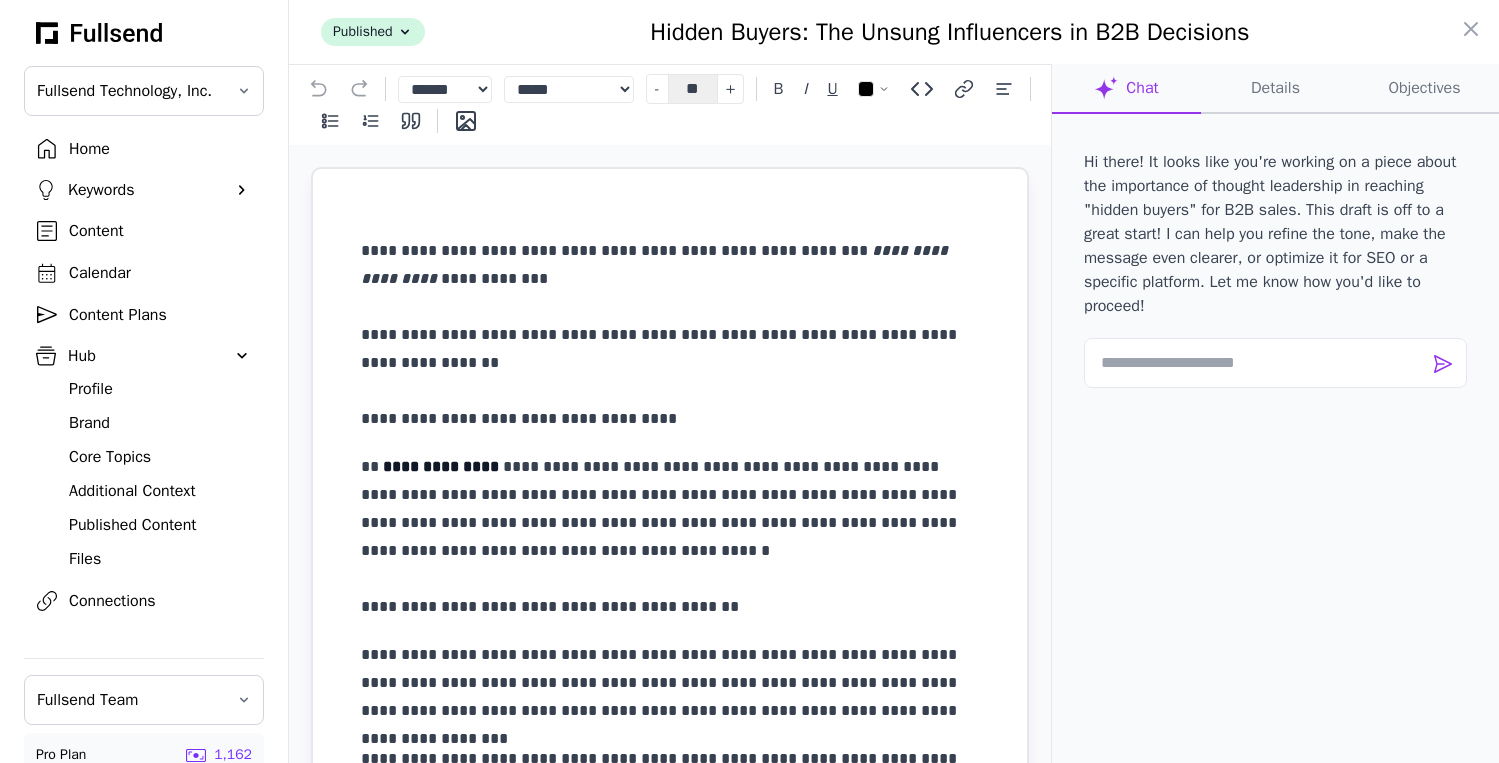 click on "Details" 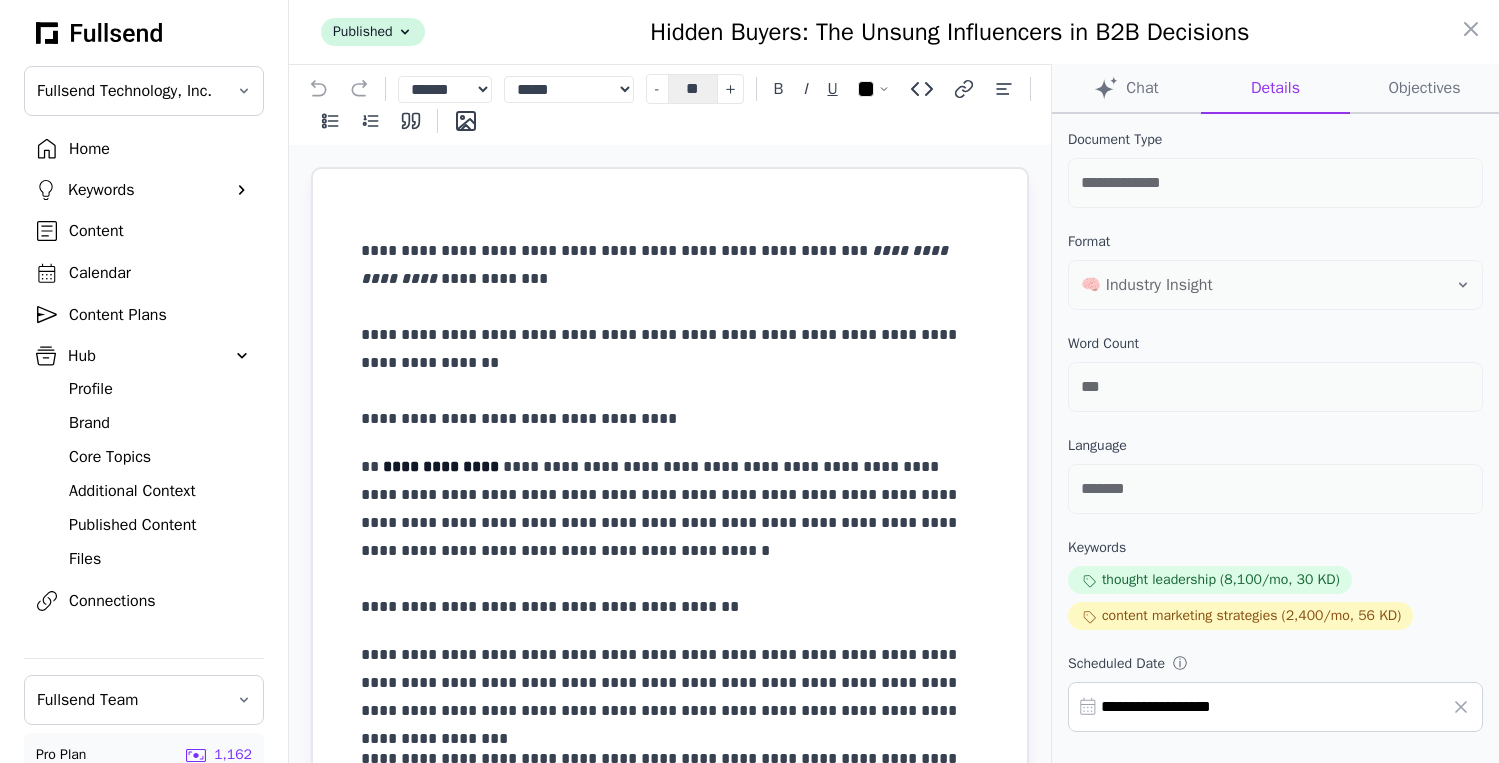 click on "Chat" 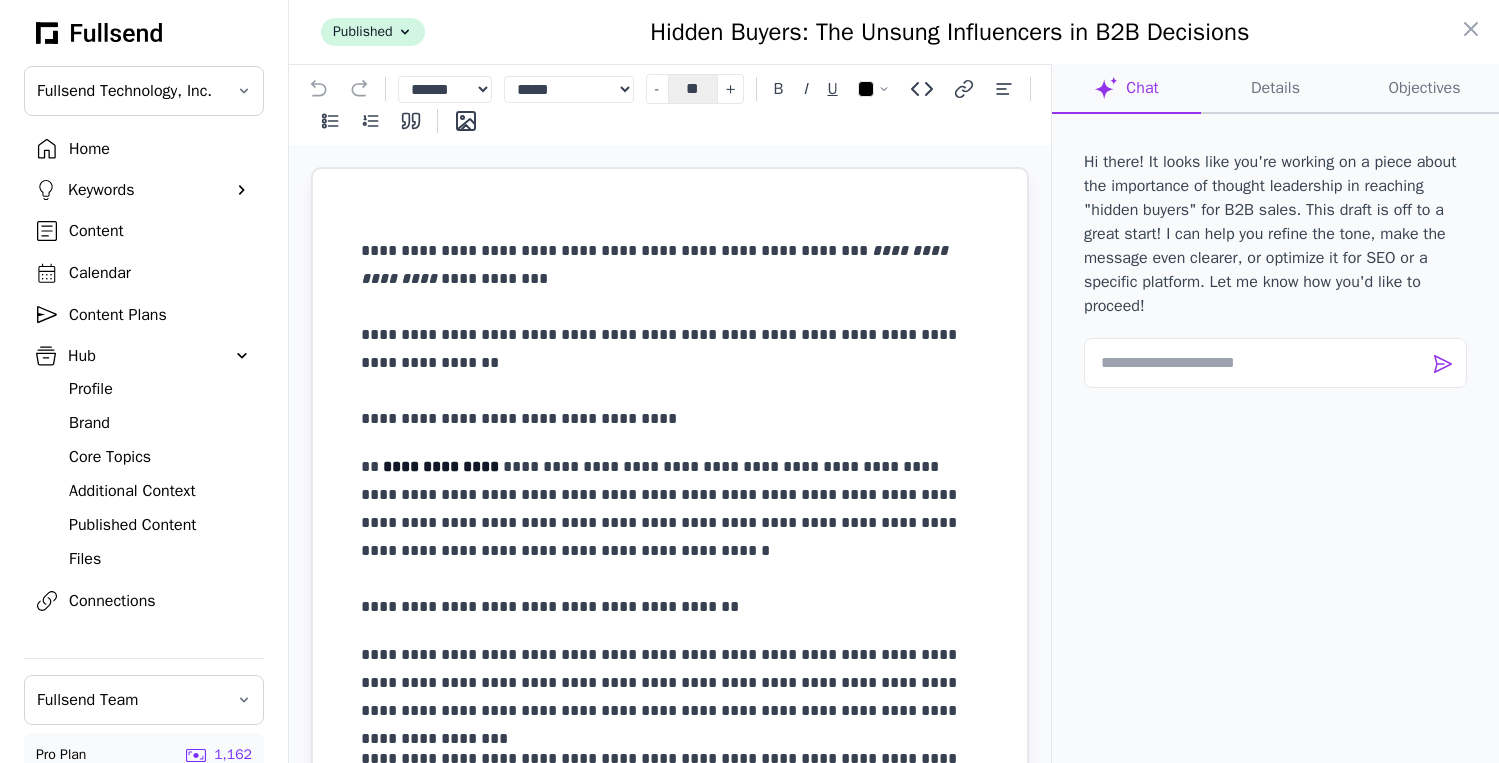 click on "Objectives" 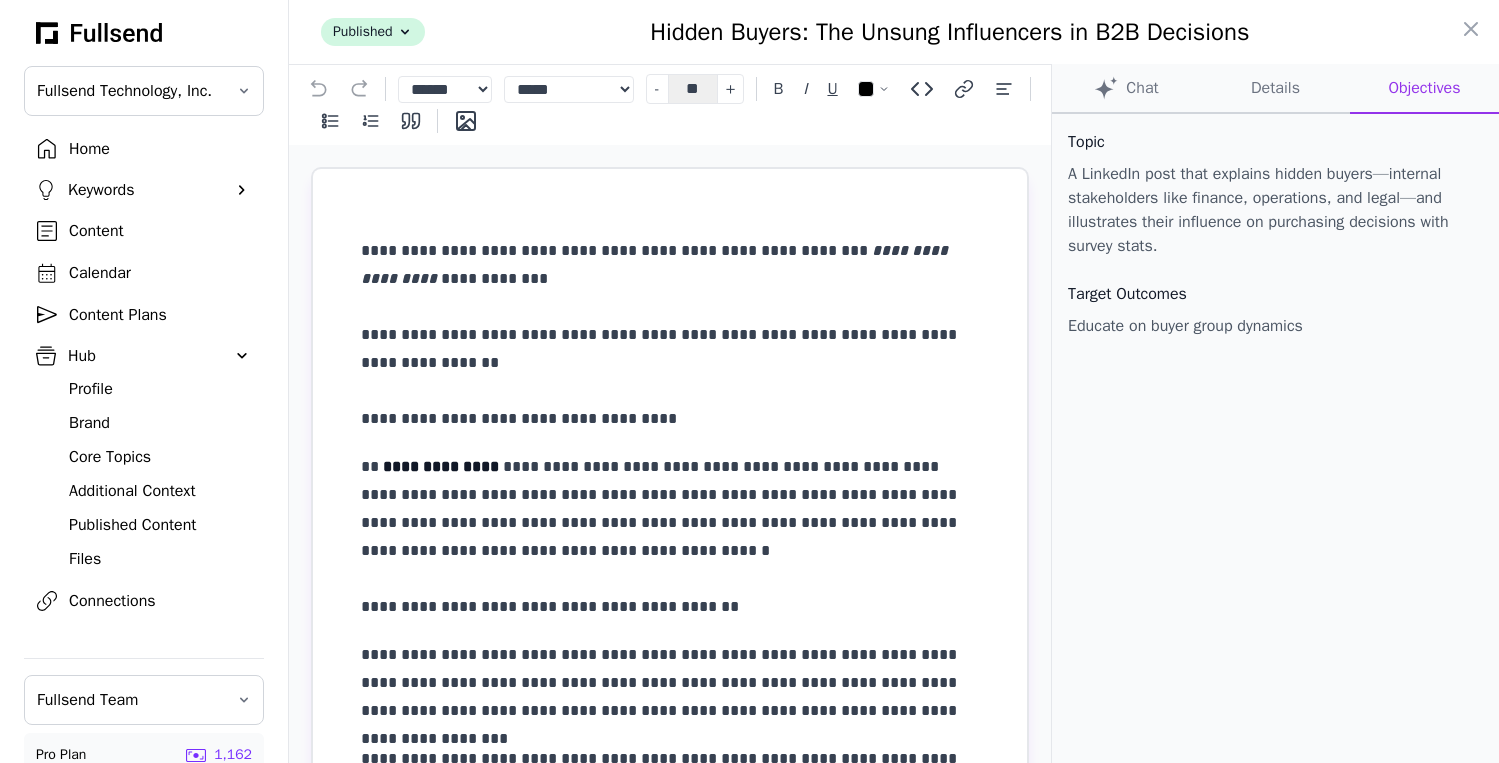 click on "Chat" 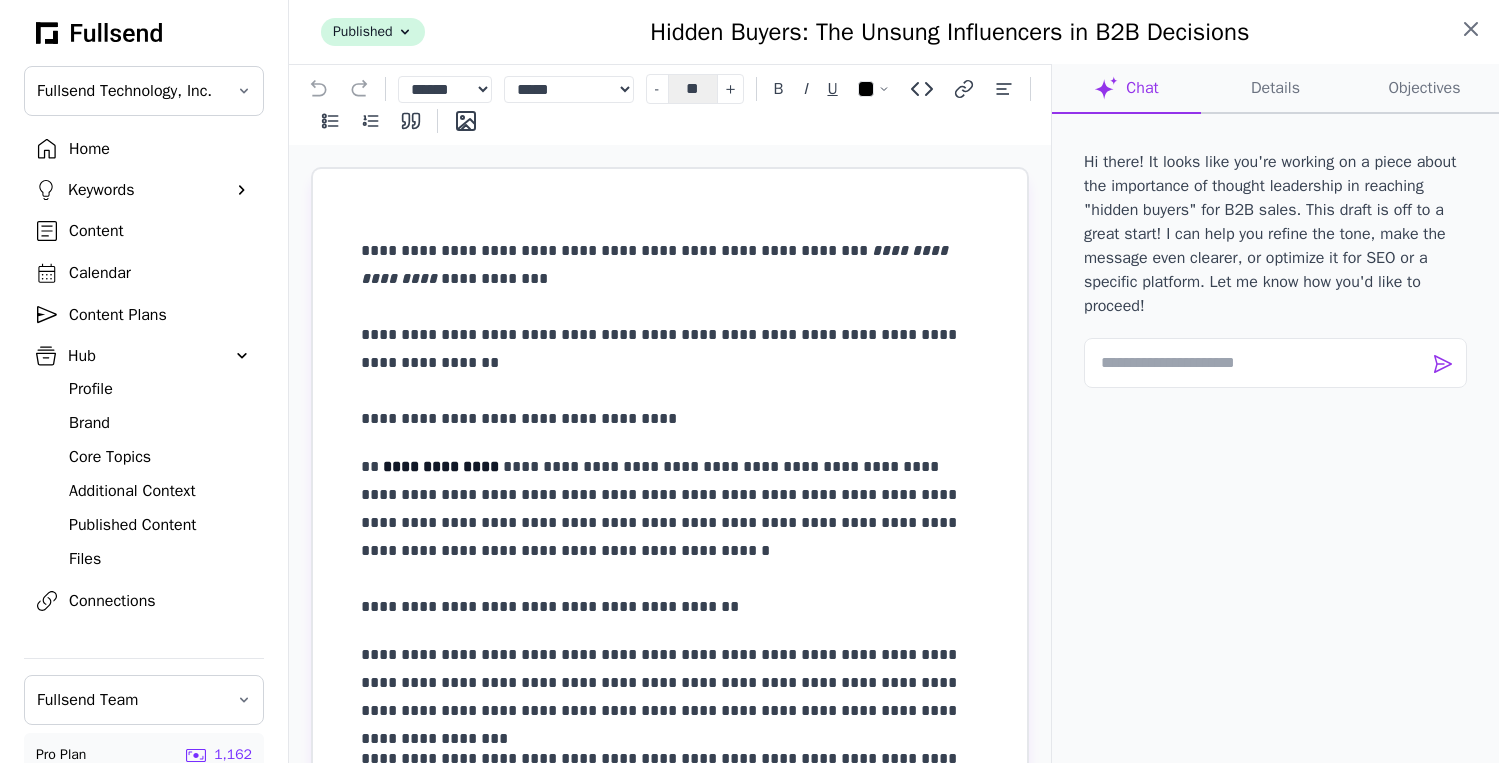 click 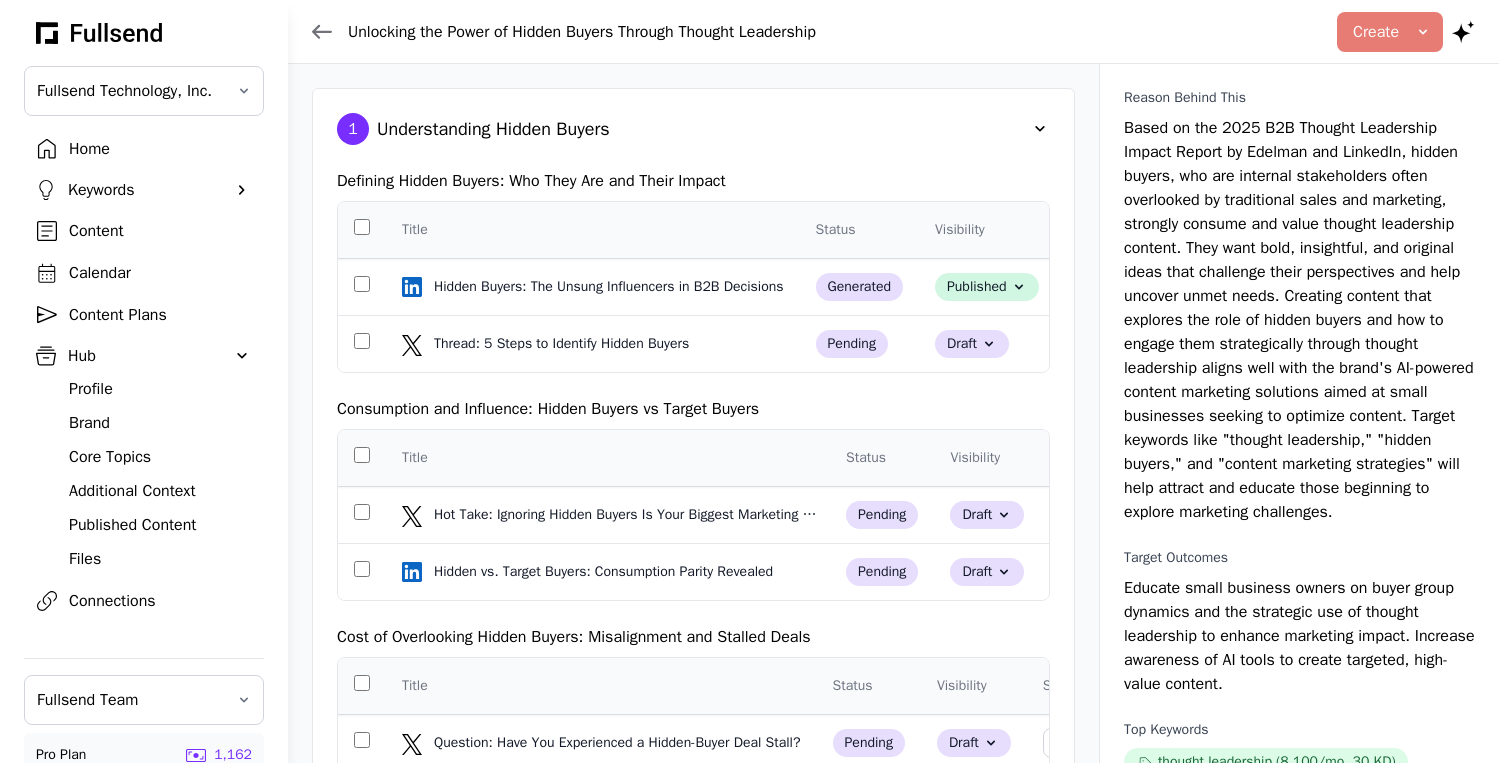 click on "Home" at bounding box center (160, 149) 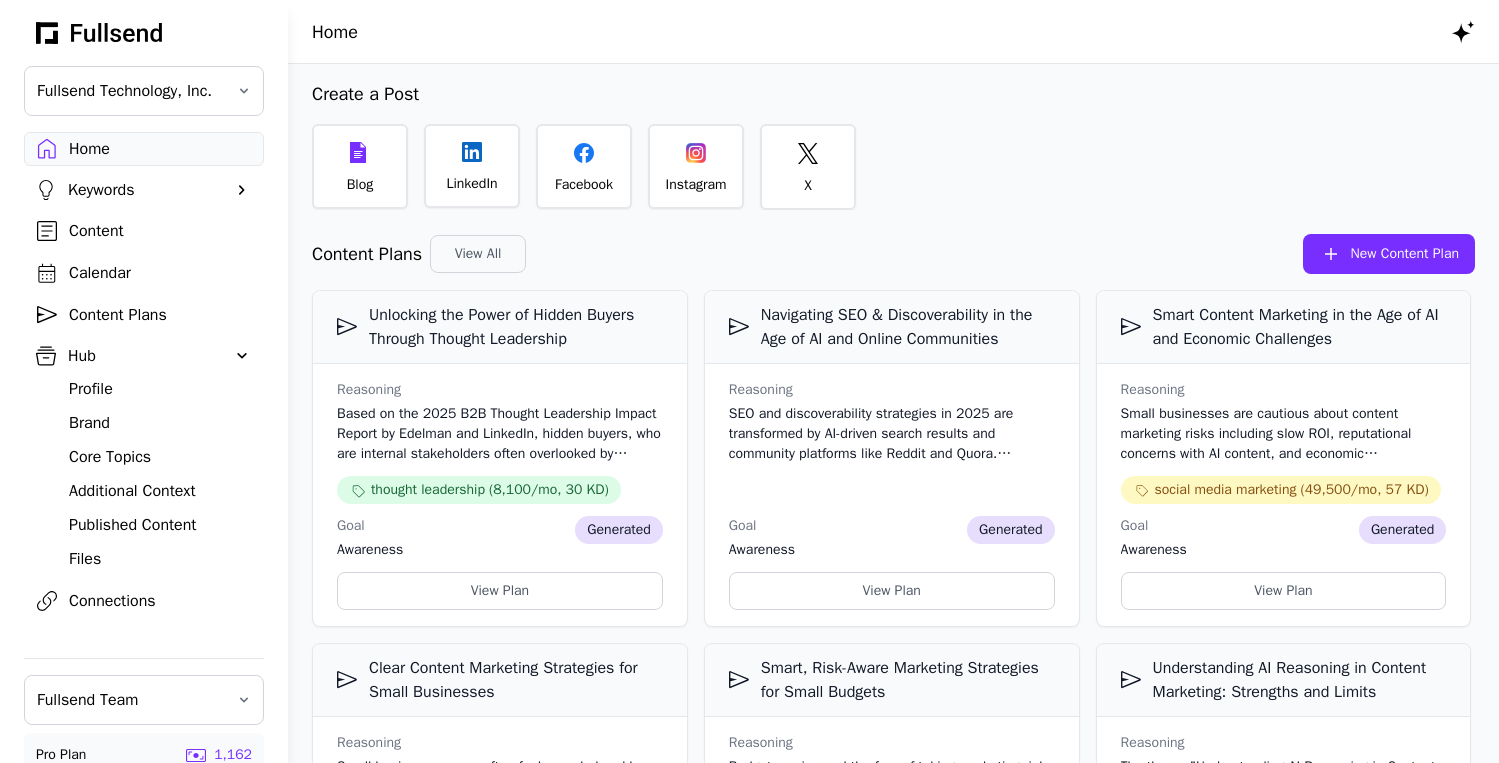 click on "Content" at bounding box center [160, 231] 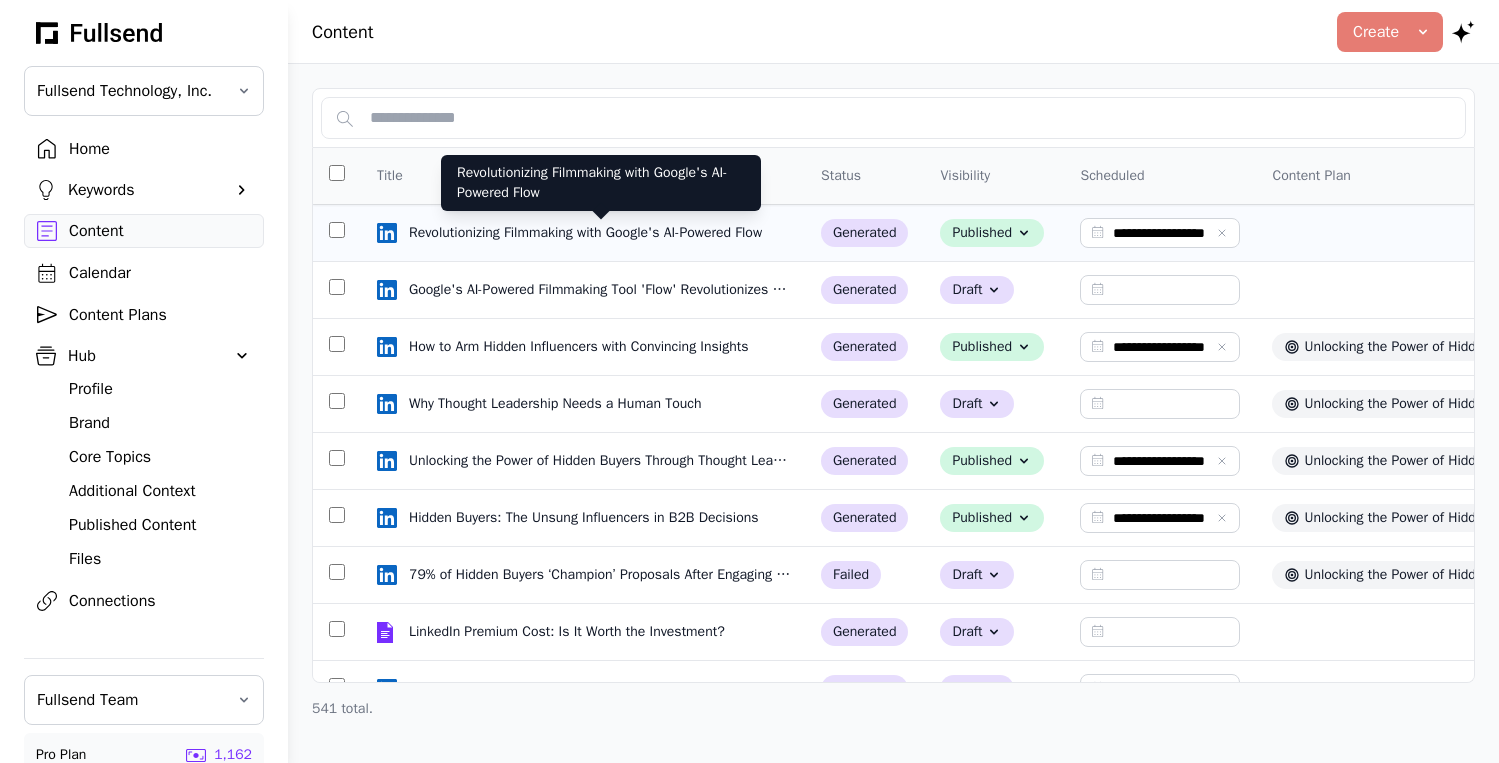 click on "Revolutionizing Filmmaking with Google's AI-Powered Flow" at bounding box center (587, 233) 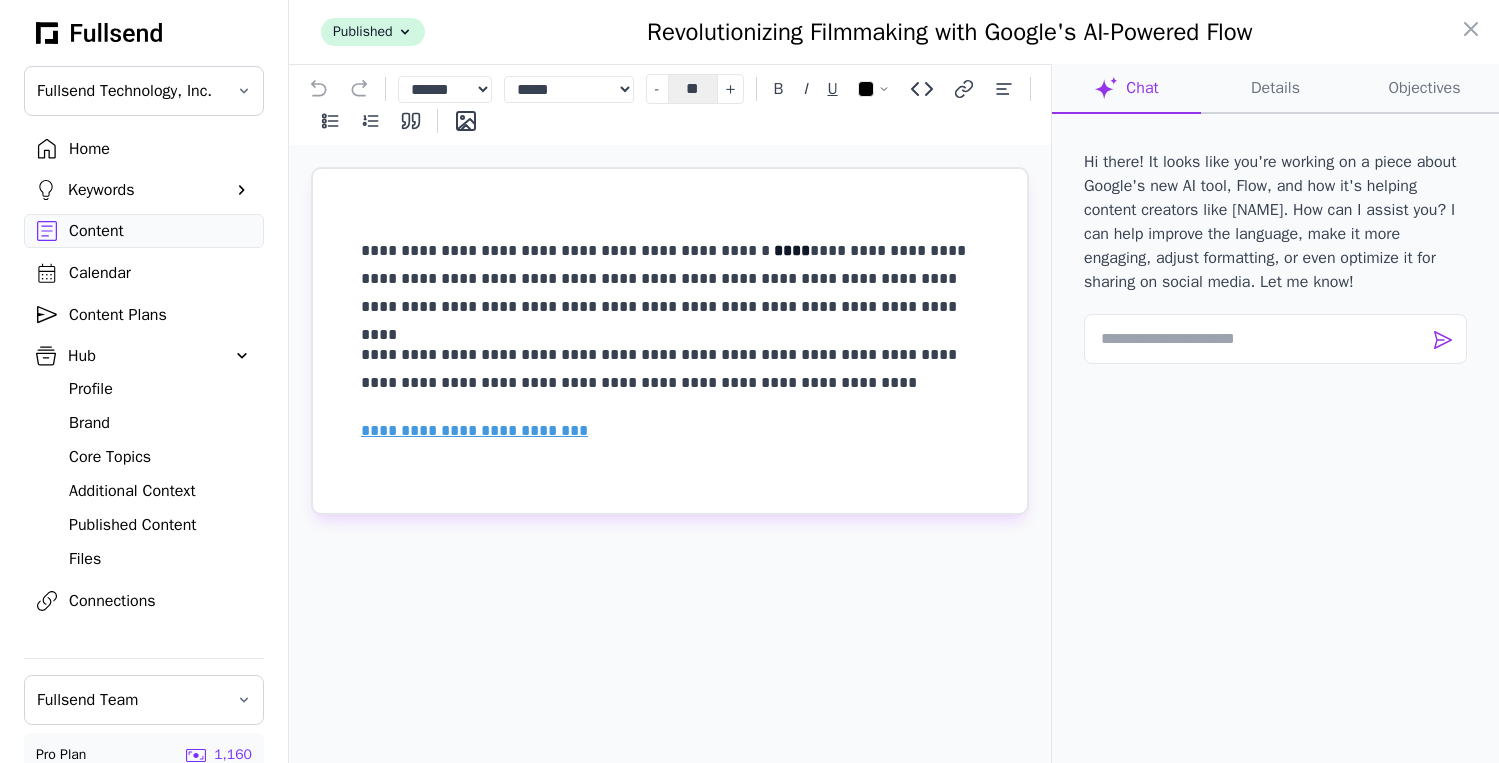 click at bounding box center (749, 381) 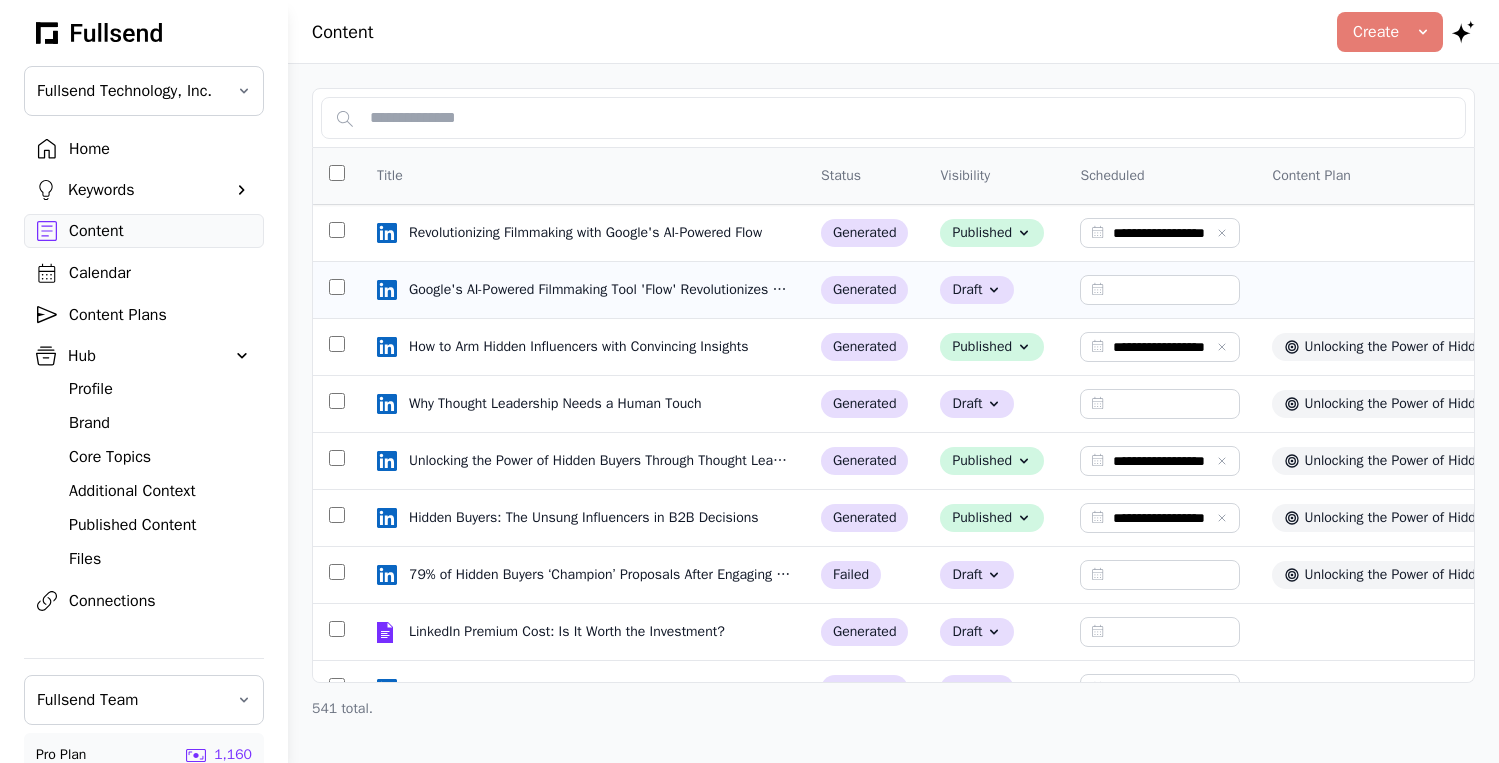 type 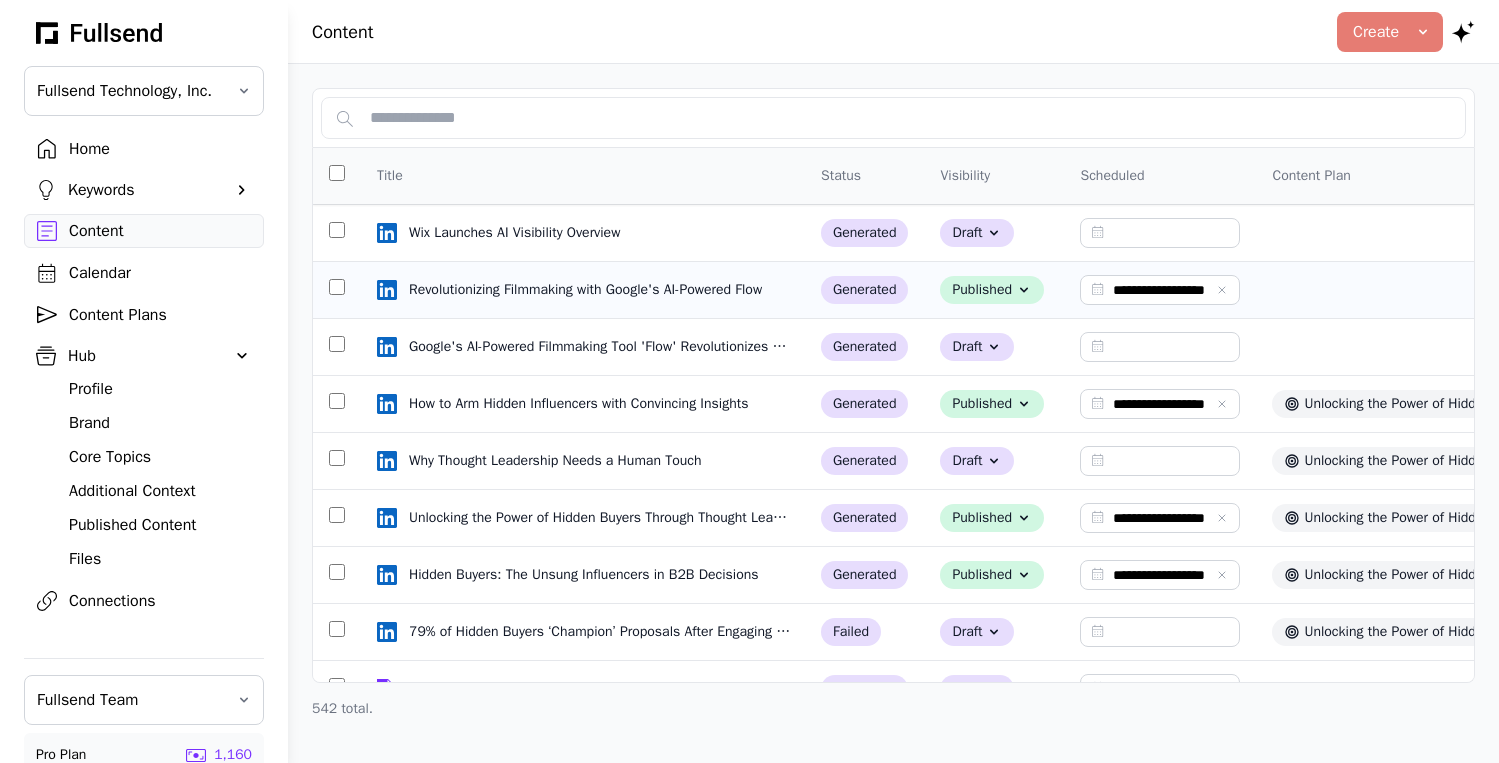 click on "Revolutionizing Filmmaking with Google's AI-Powered Flow" 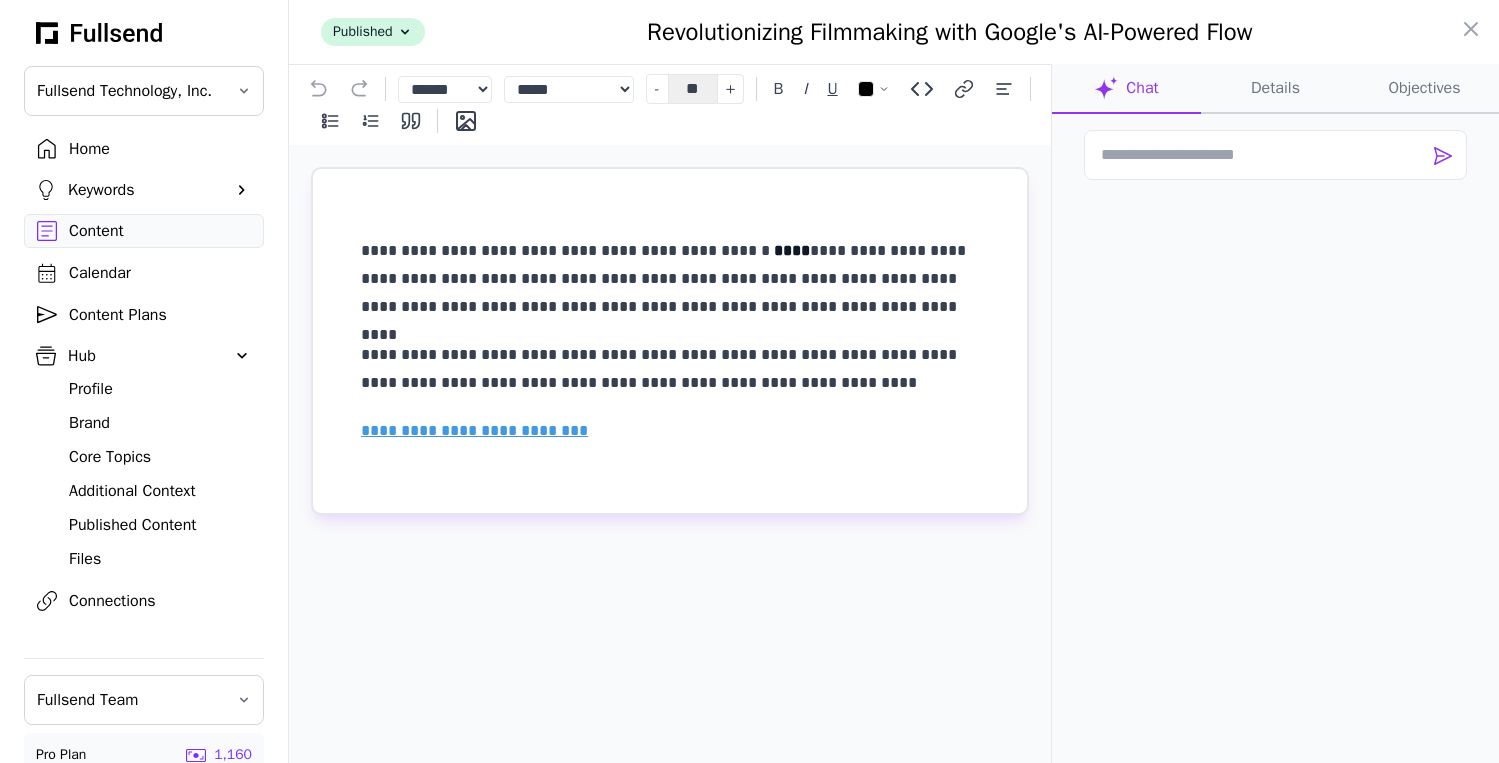 click at bounding box center [749, 381] 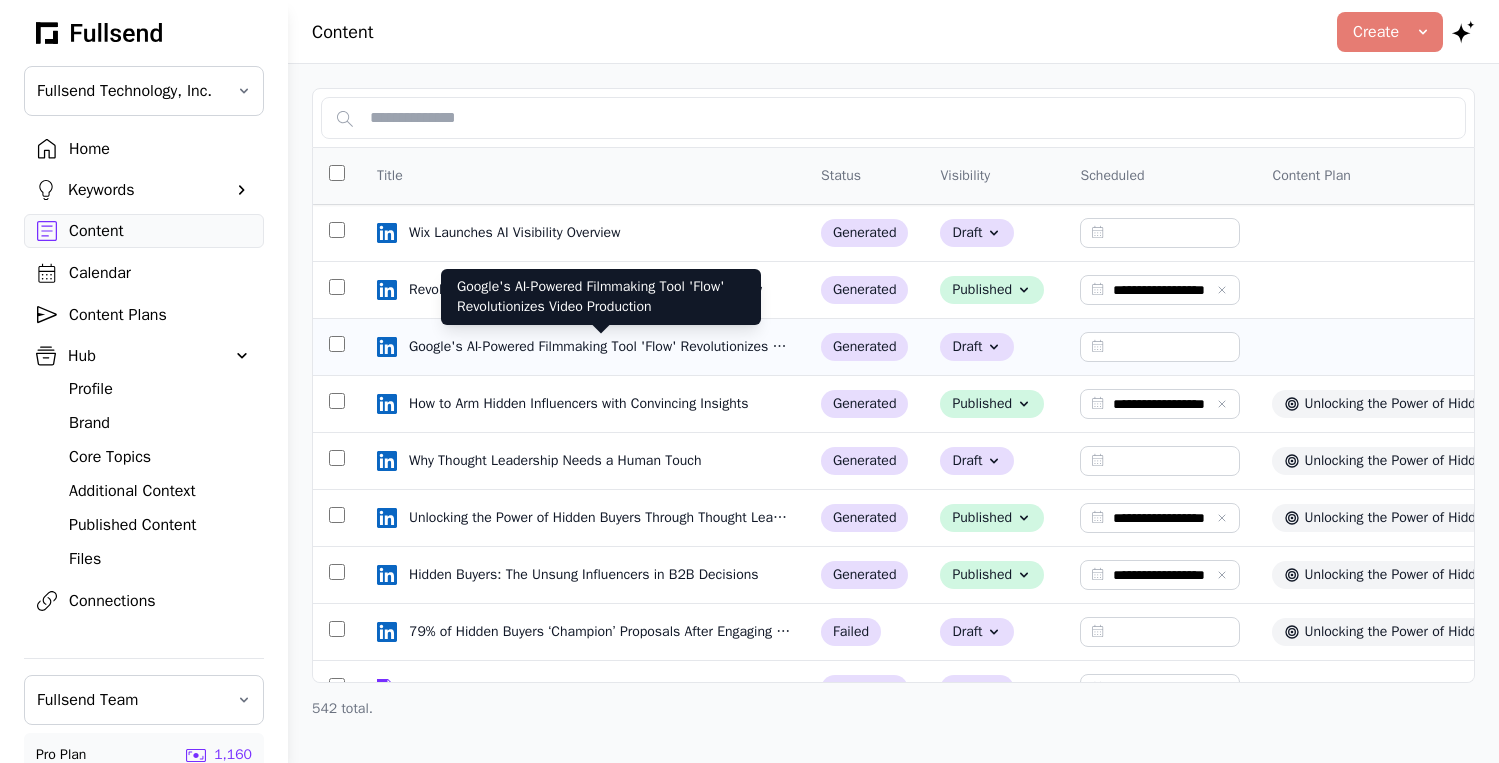 click on "Google's AI-Powered Filmmaking Tool 'Flow' Revolutionizes Video Production" at bounding box center [601, 347] 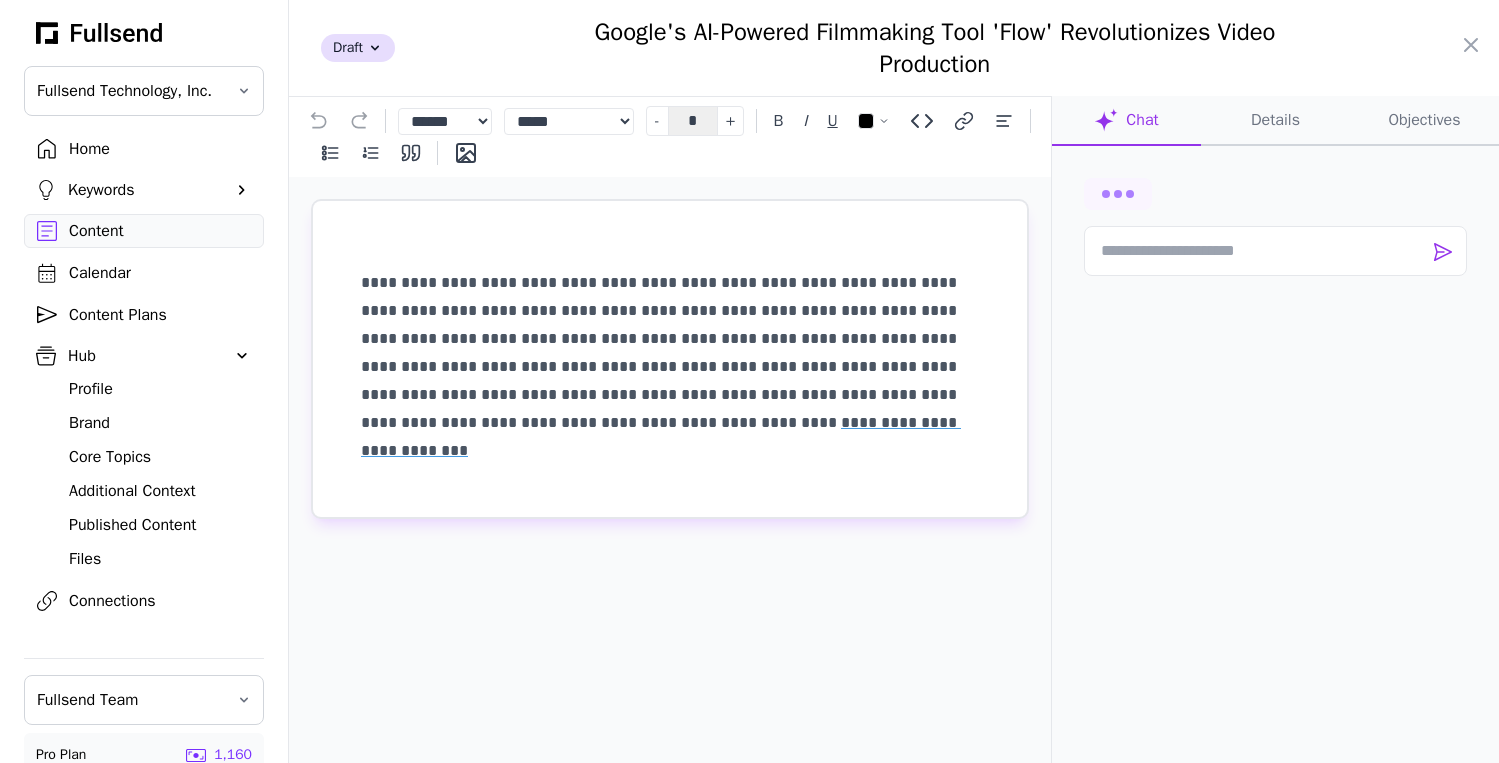 click at bounding box center [749, 381] 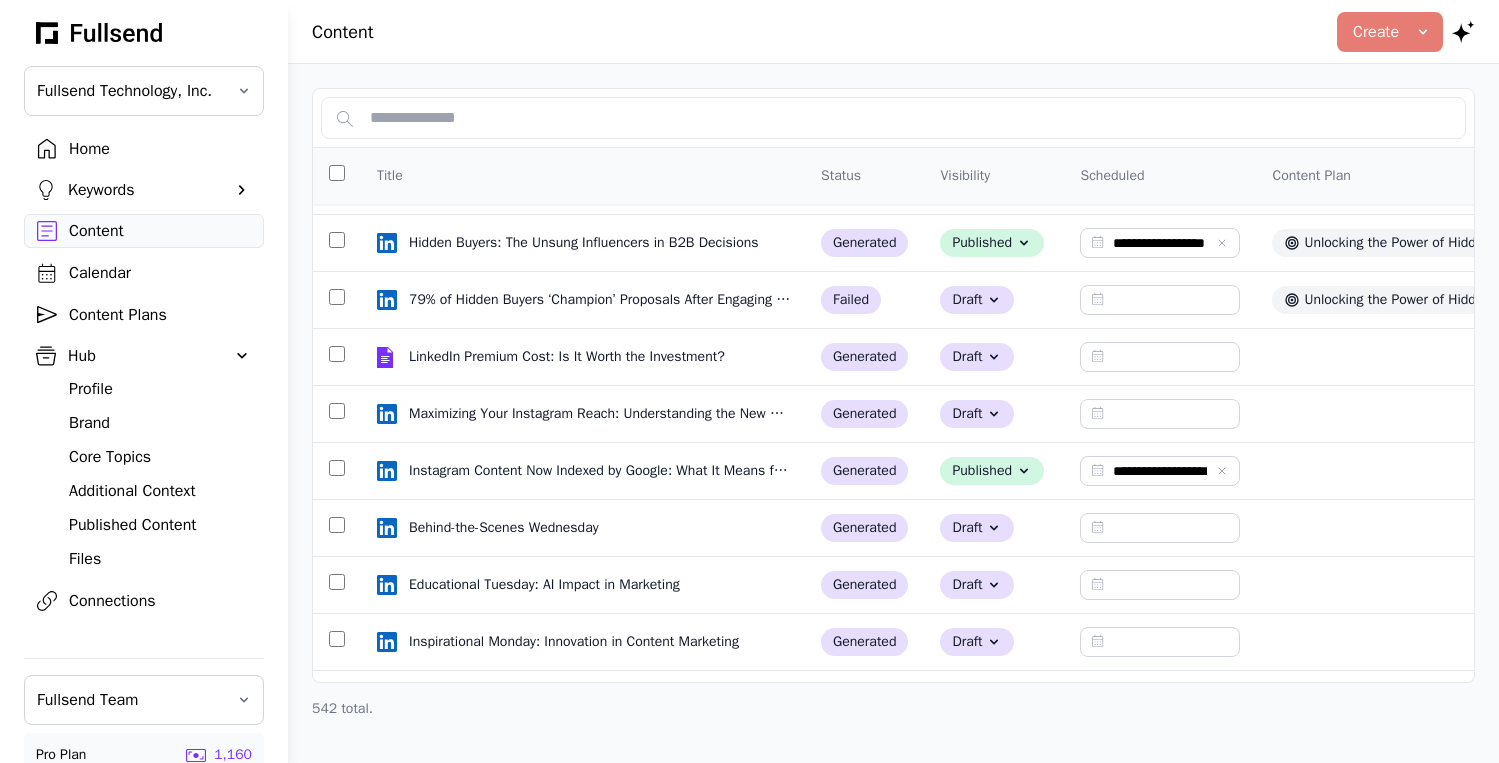 scroll, scrollTop: 320, scrollLeft: 0, axis: vertical 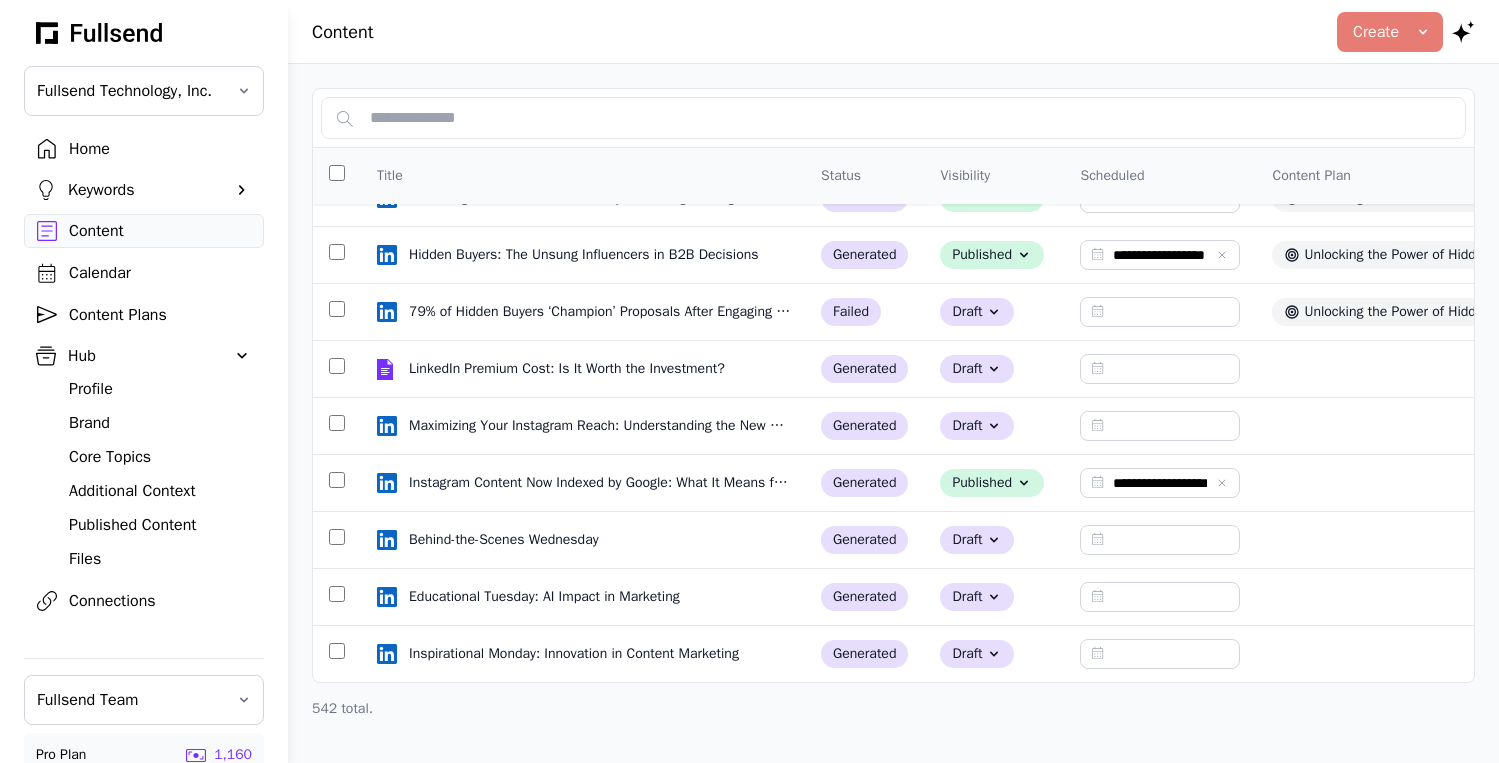 click on "LinkedIn Premium Cost: Is It Worth the Investment?" at bounding box center [569, 369] 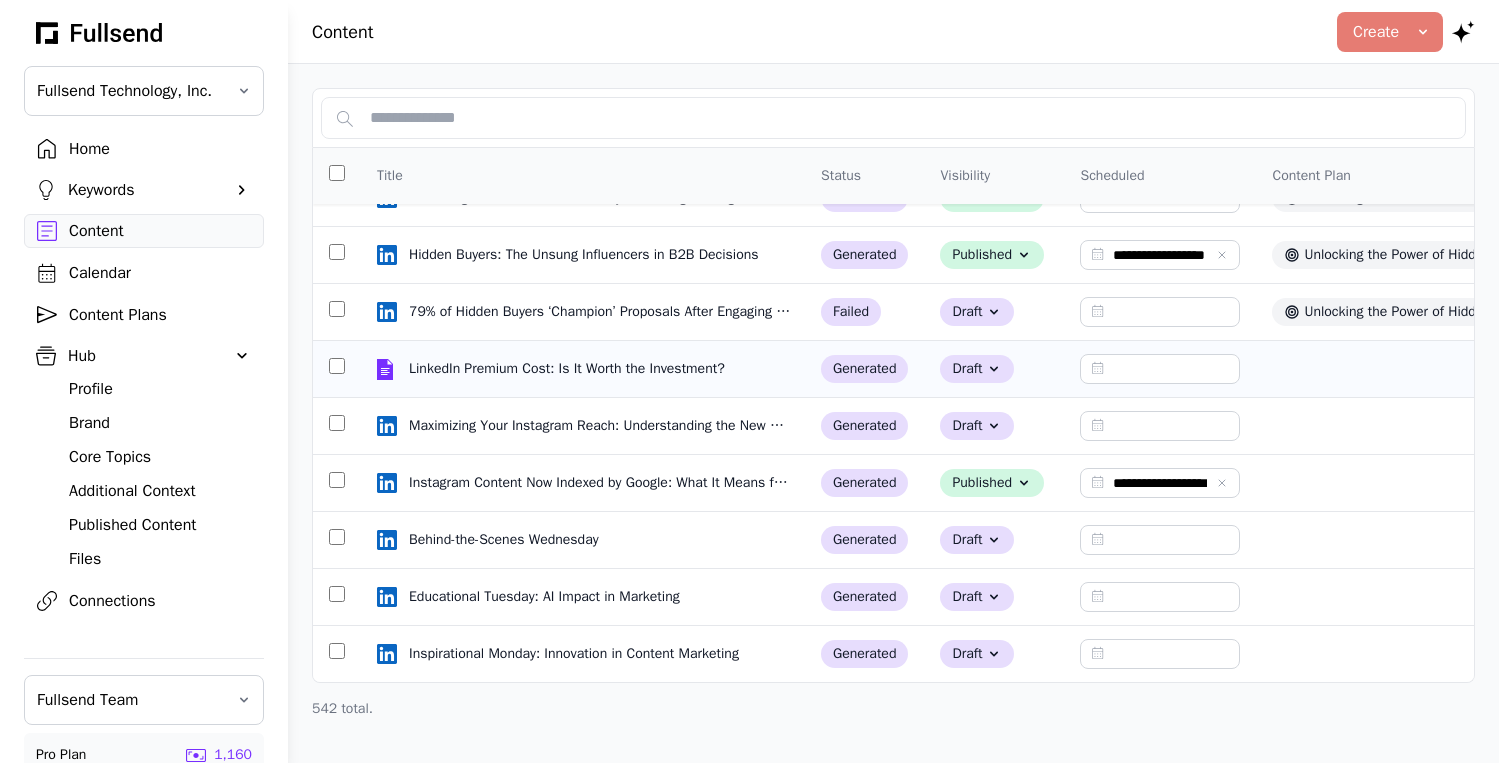 select on "**" 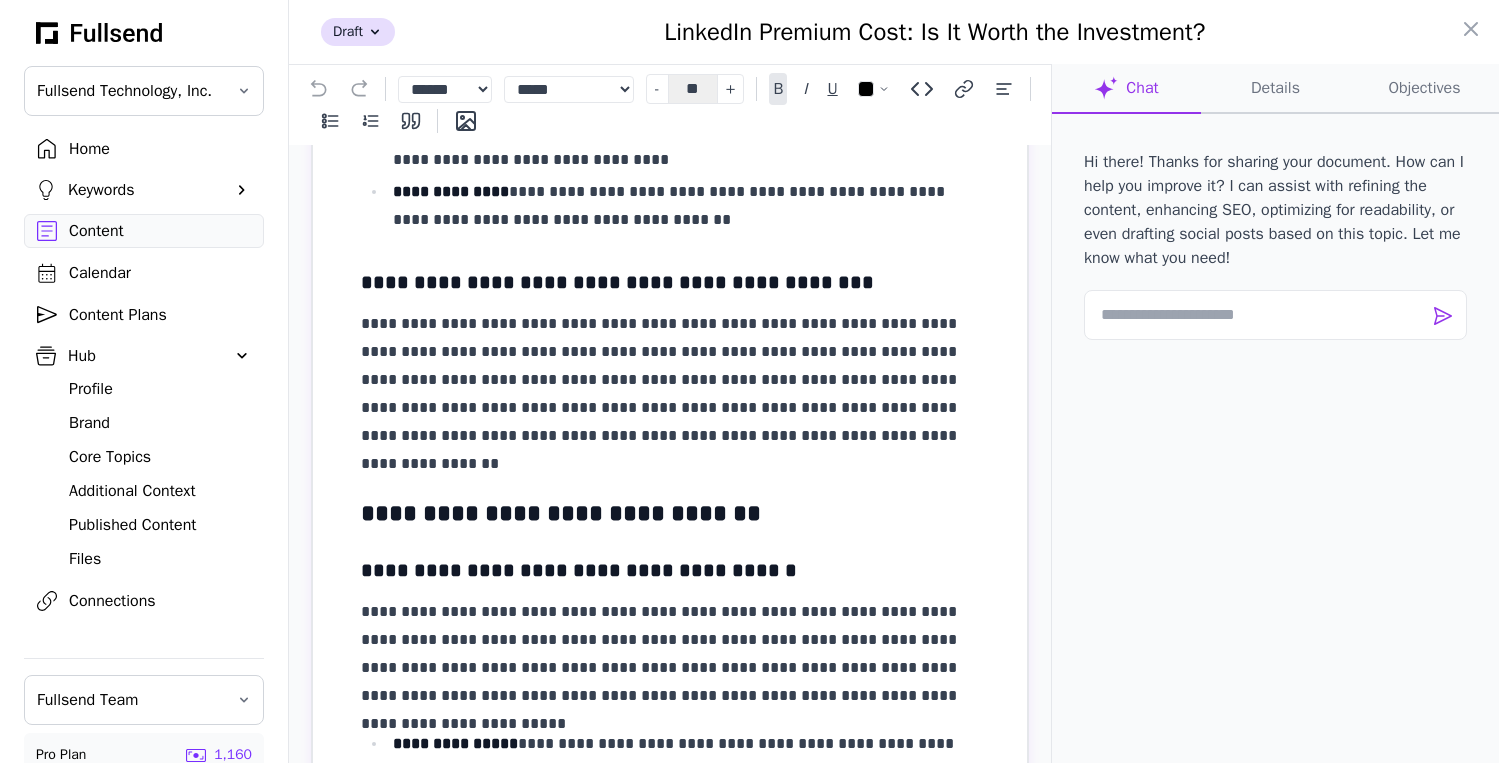 scroll, scrollTop: 0, scrollLeft: 0, axis: both 